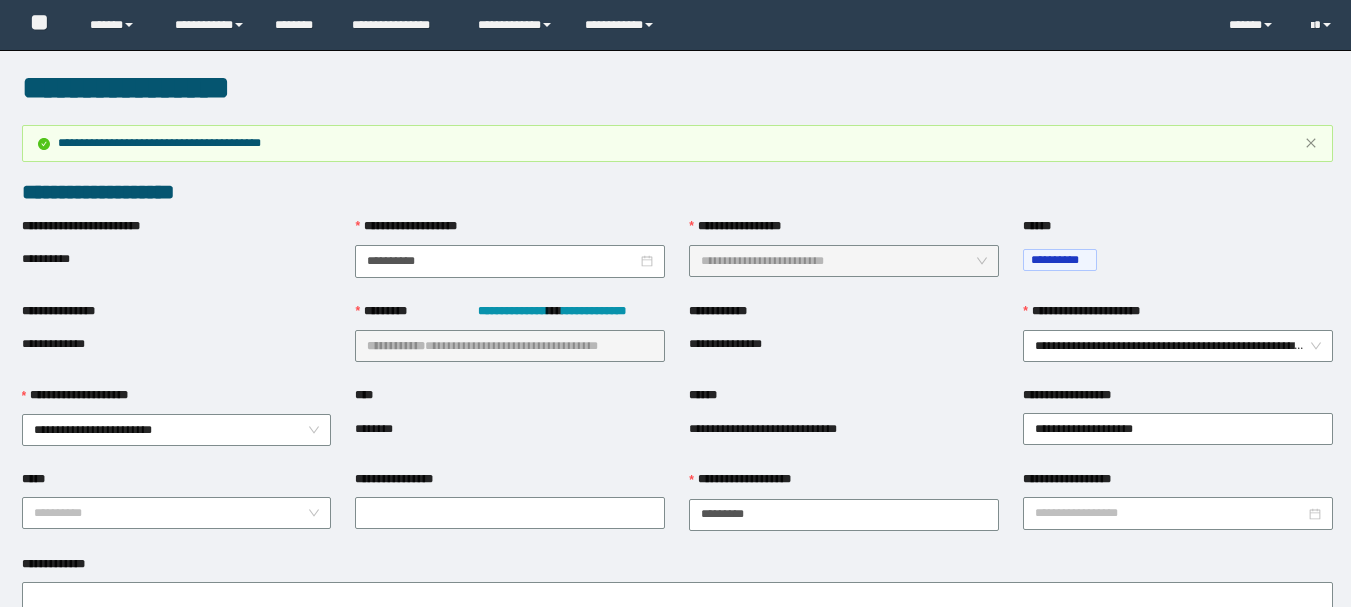 scroll, scrollTop: 0, scrollLeft: 0, axis: both 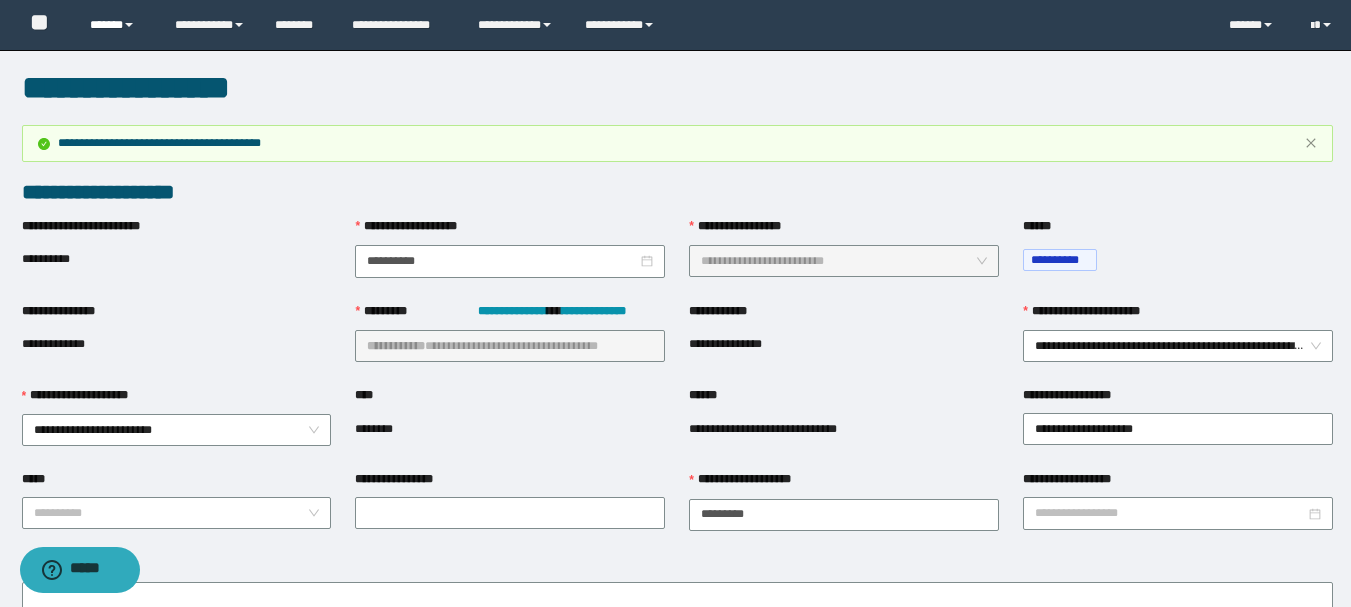 click on "******" at bounding box center [117, 25] 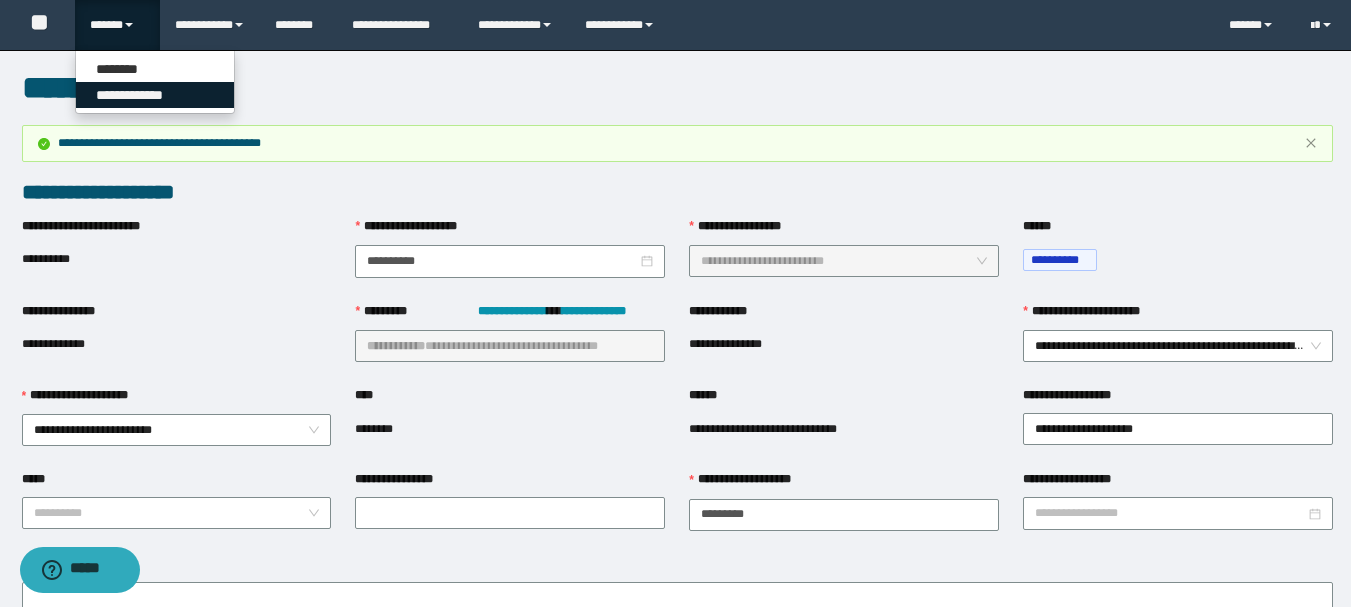 click on "**********" at bounding box center [155, 95] 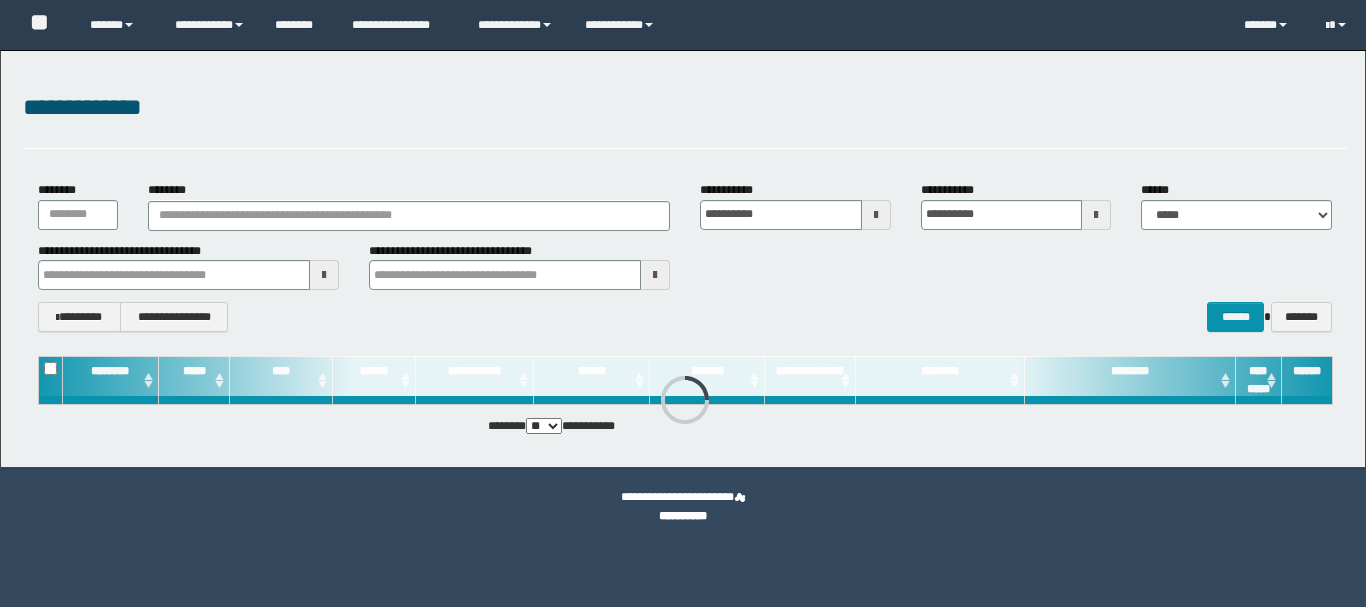 scroll, scrollTop: 0, scrollLeft: 0, axis: both 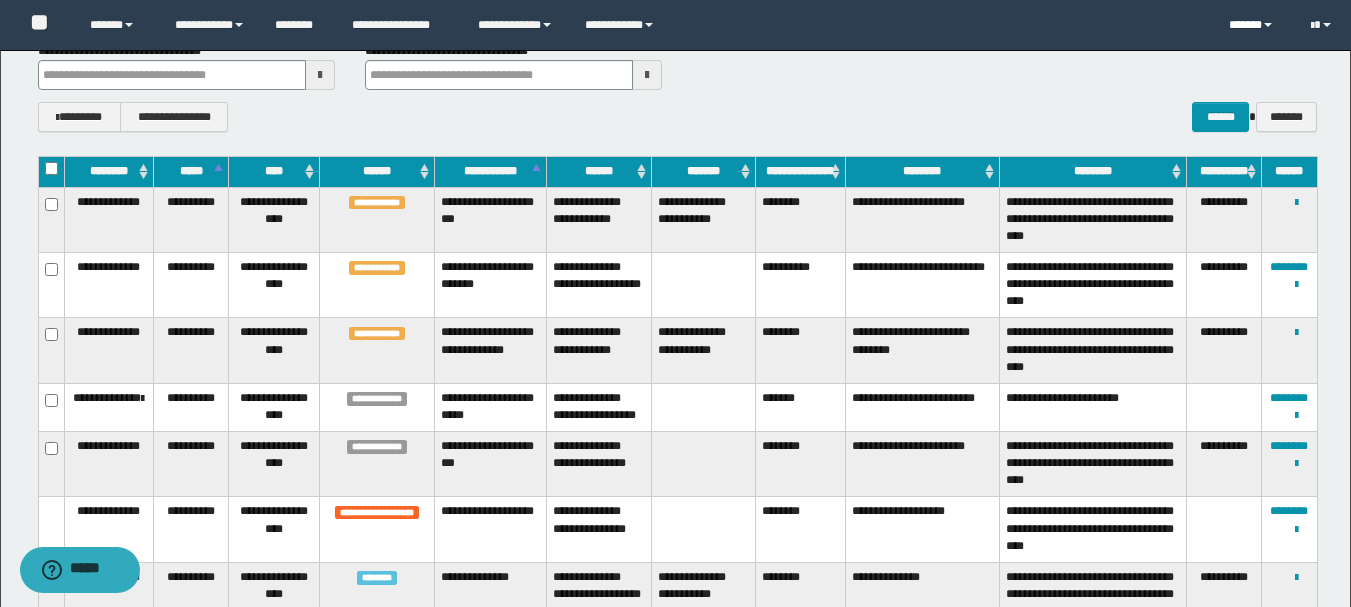 click on "******" at bounding box center [1254, 25] 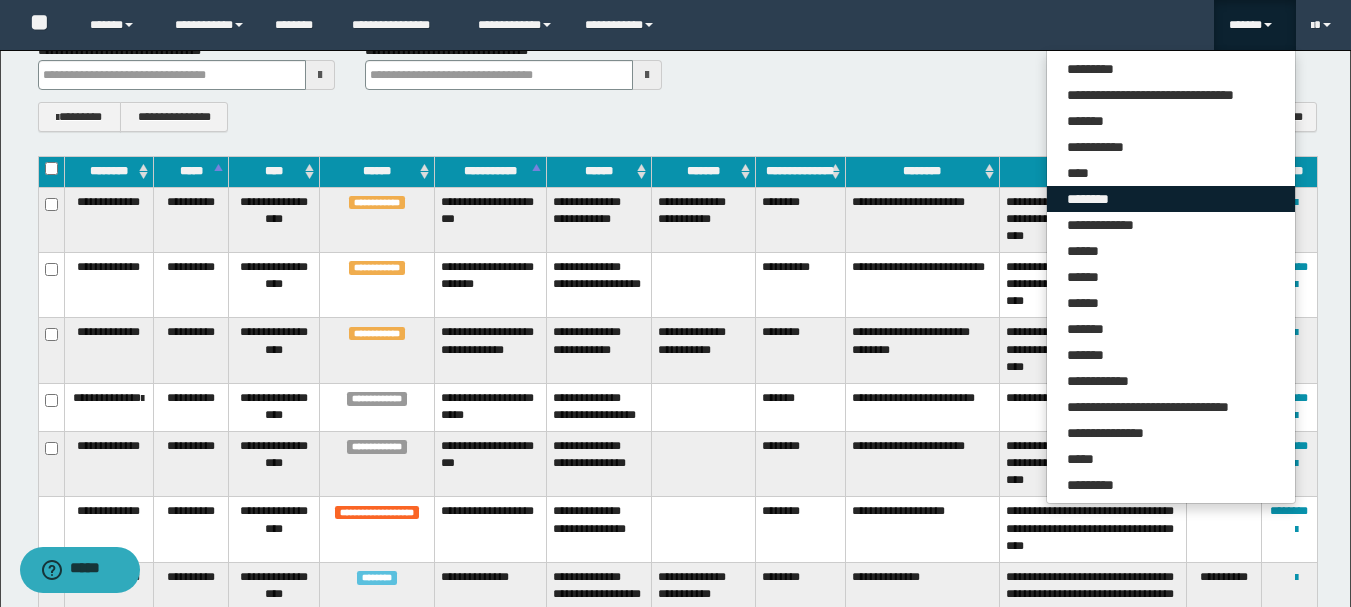 click on "********" at bounding box center [1171, 199] 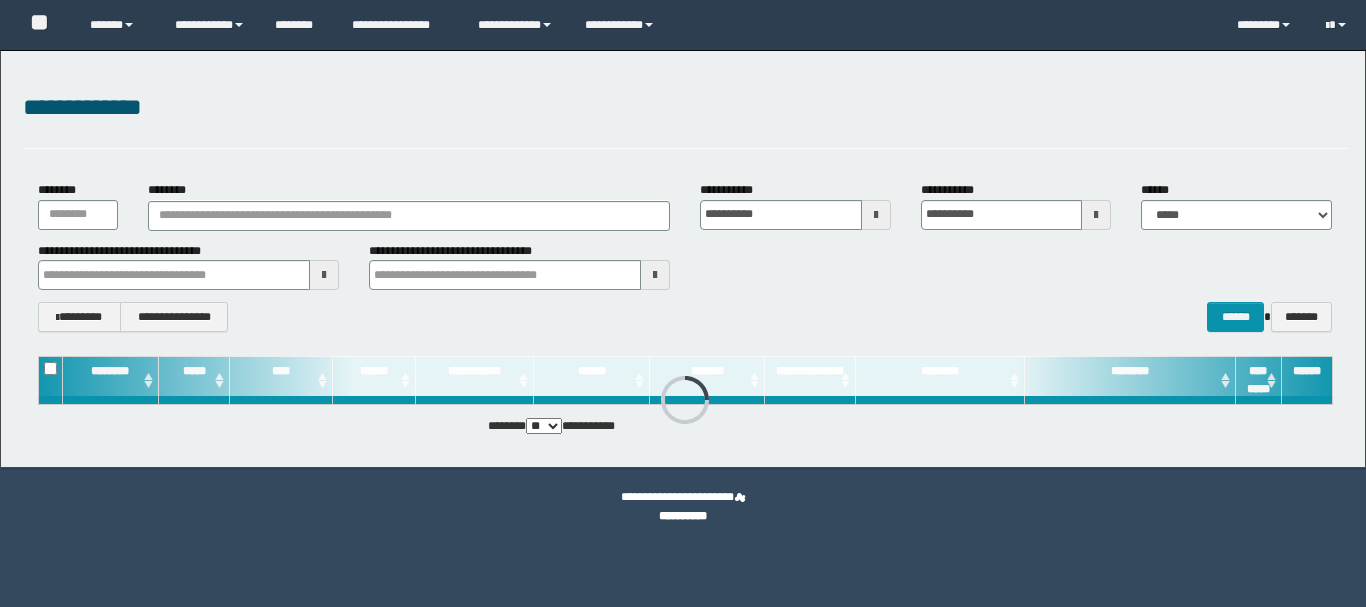 scroll, scrollTop: 0, scrollLeft: 0, axis: both 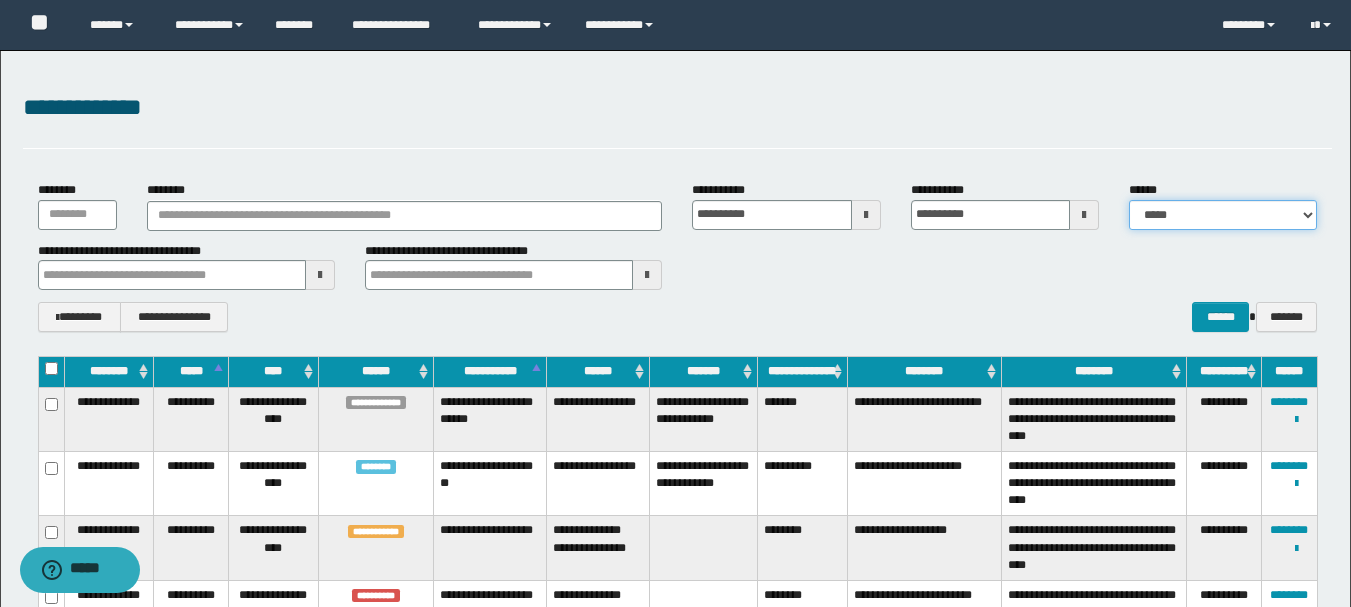 click on "**********" at bounding box center [1223, 215] 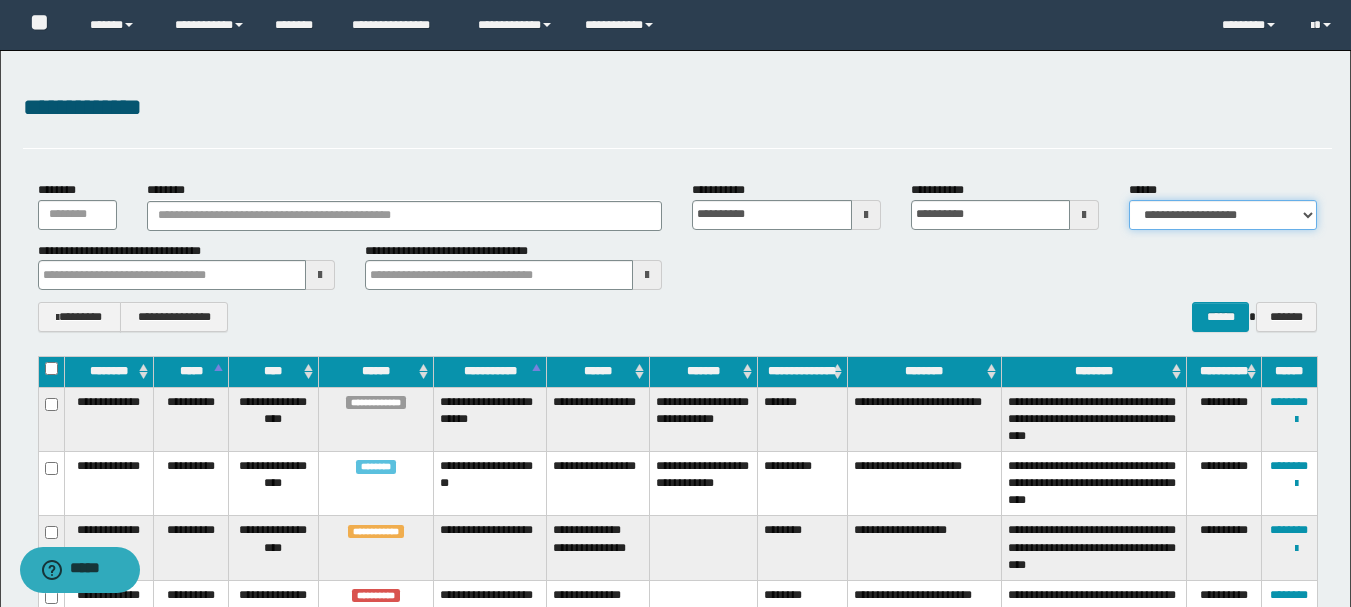 click on "**********" at bounding box center (1223, 215) 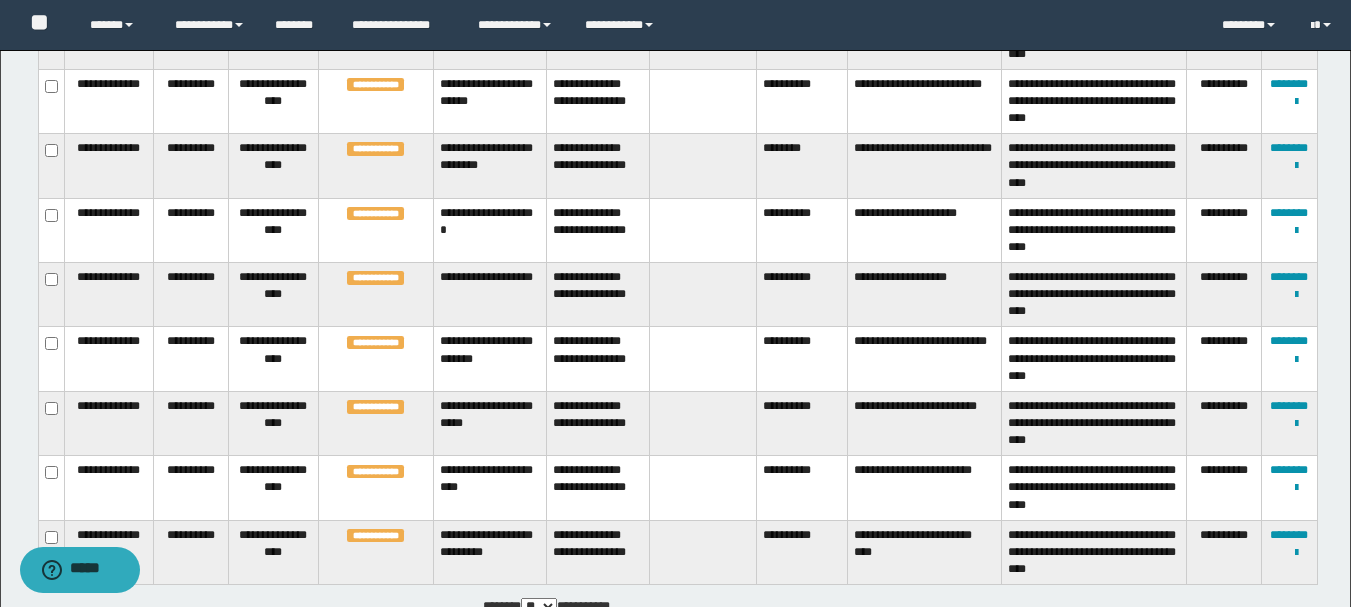 scroll, scrollTop: 246, scrollLeft: 0, axis: vertical 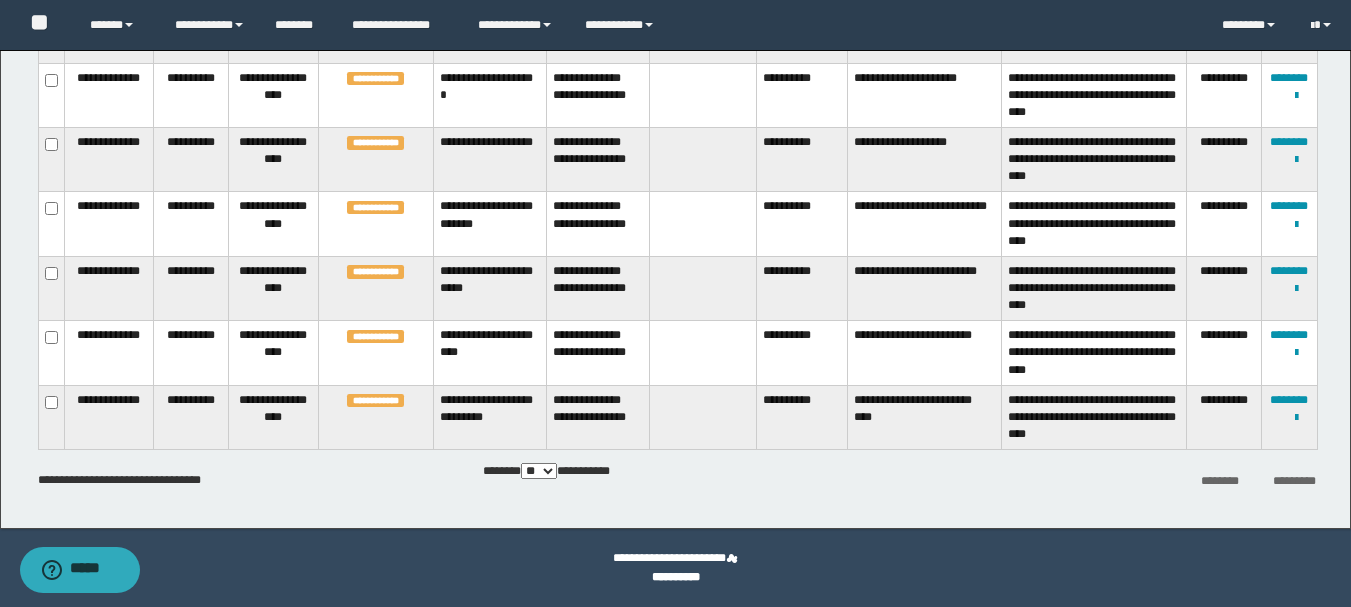 click on "**********" at bounding box center (802, 417) 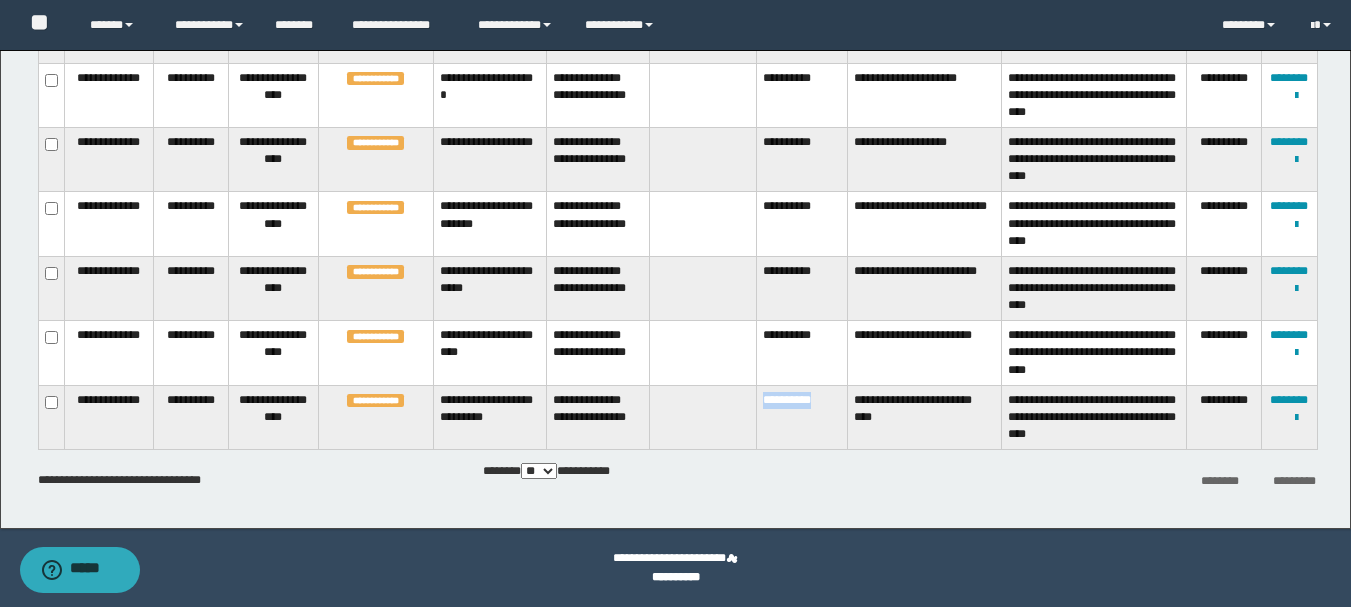 click on "**********" at bounding box center (802, 417) 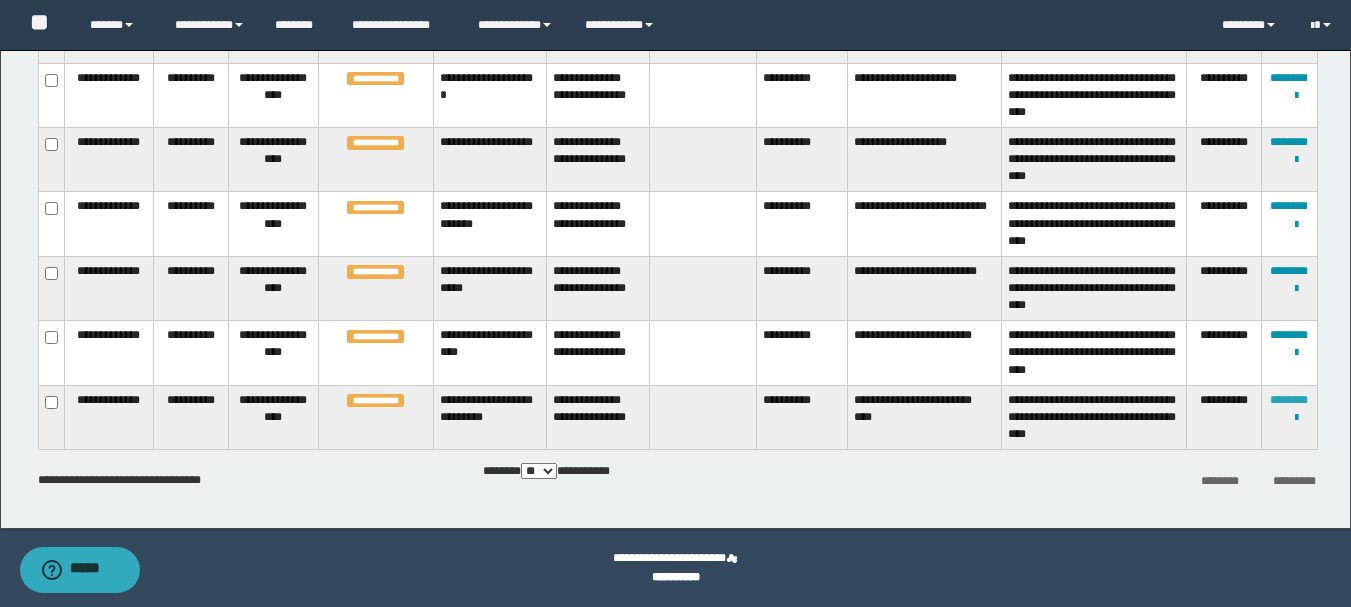click on "********" at bounding box center [1289, 400] 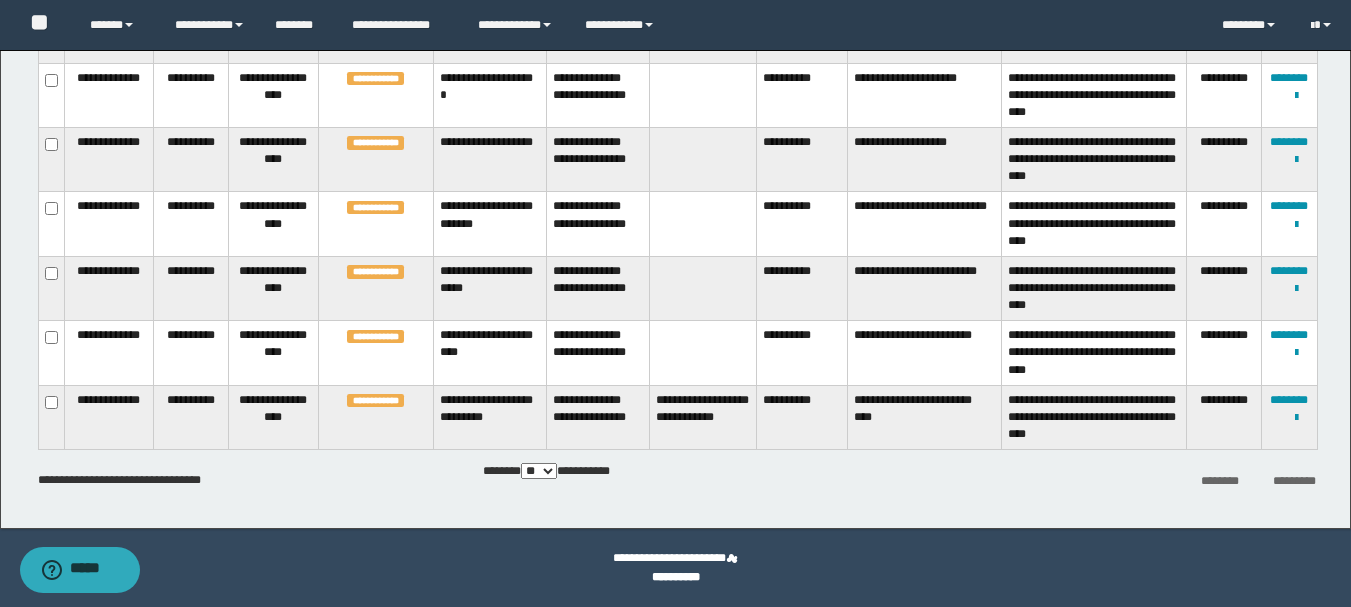 scroll, scrollTop: 1, scrollLeft: 0, axis: vertical 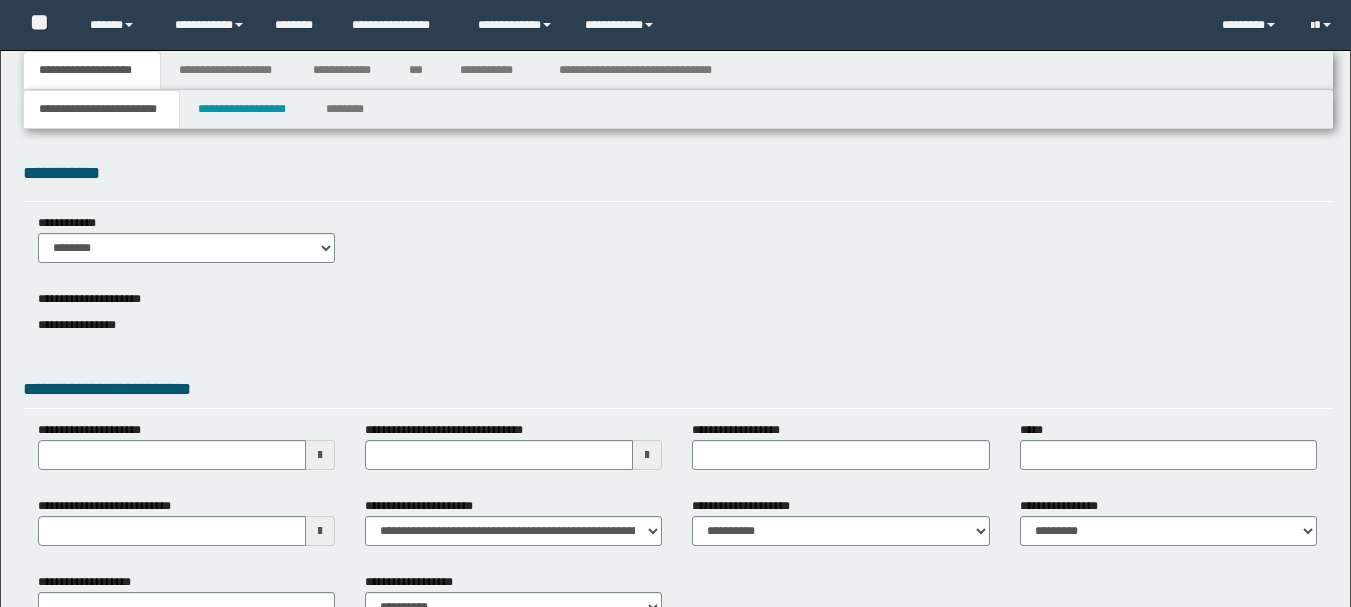 type 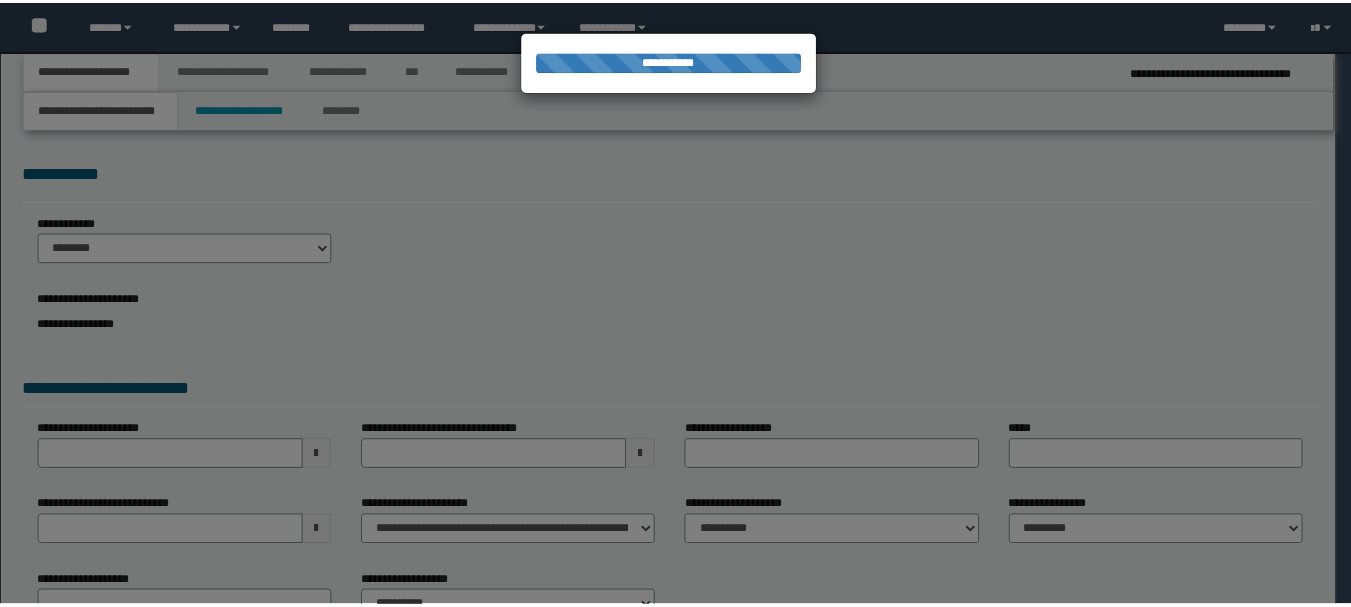 scroll, scrollTop: 0, scrollLeft: 0, axis: both 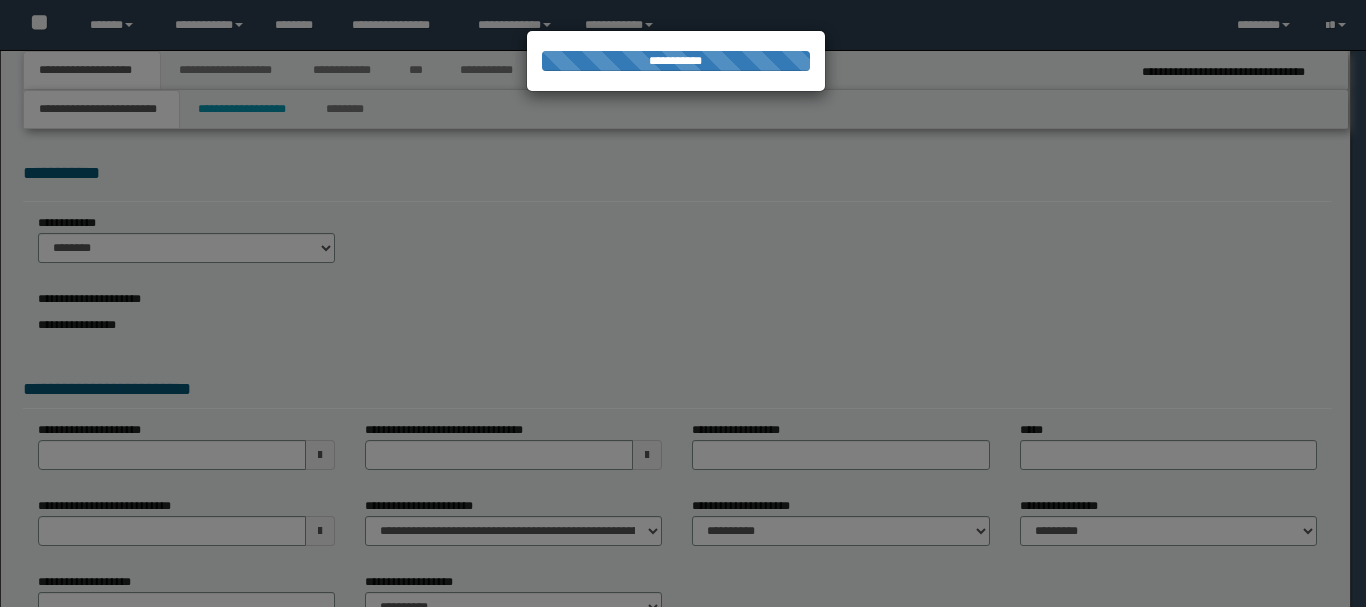 type on "**********" 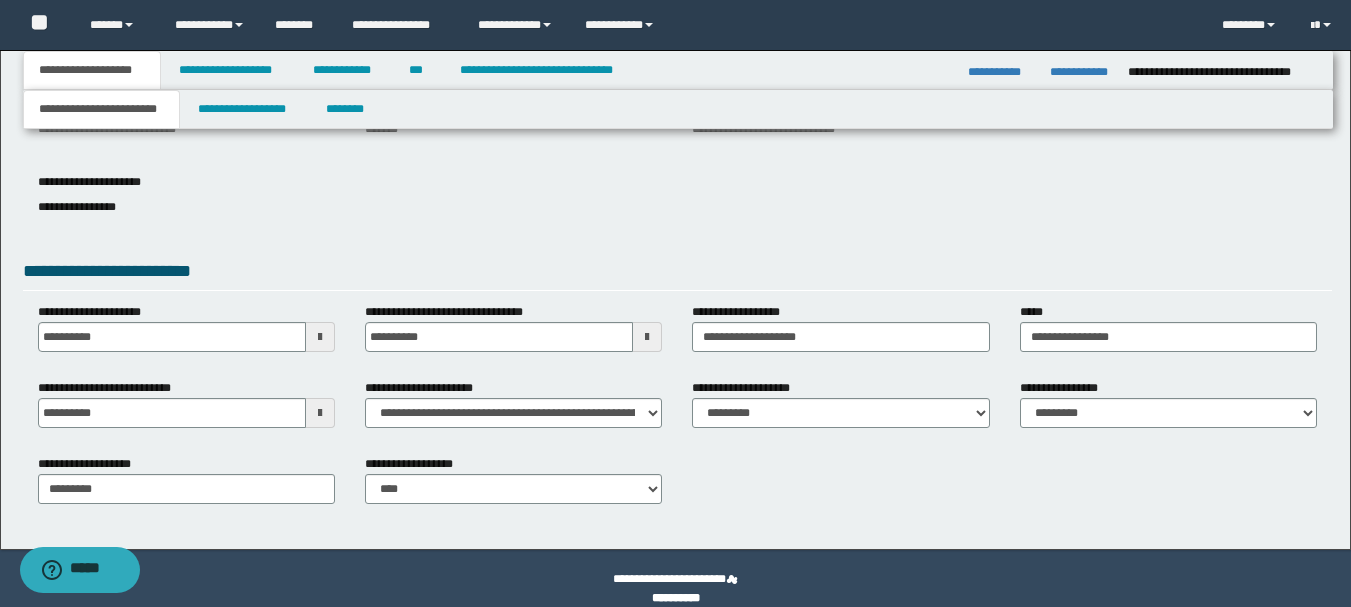 scroll, scrollTop: 296, scrollLeft: 0, axis: vertical 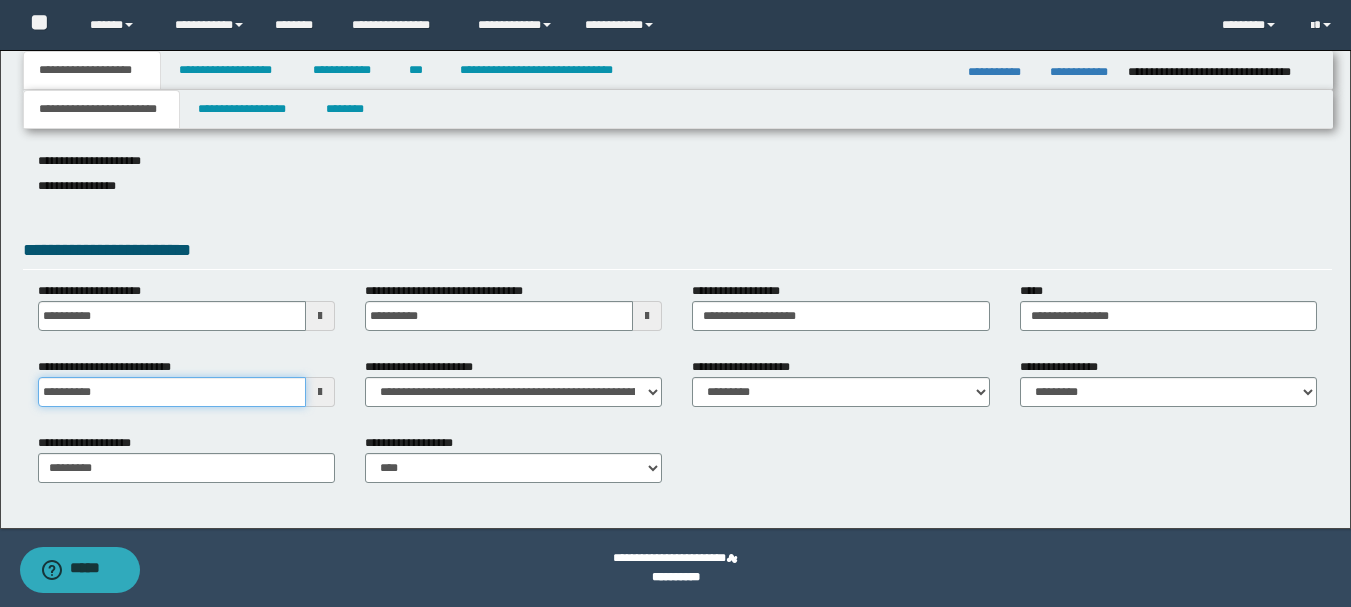 click on "**********" at bounding box center [172, 392] 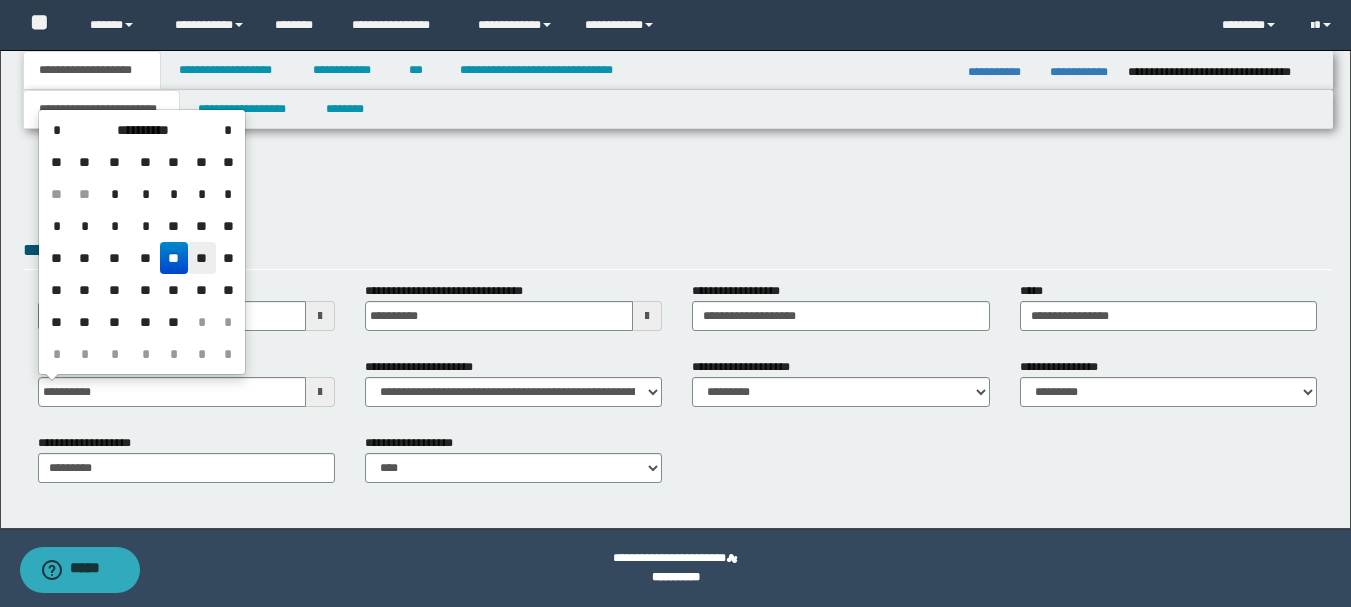 click on "**" at bounding box center (202, 258) 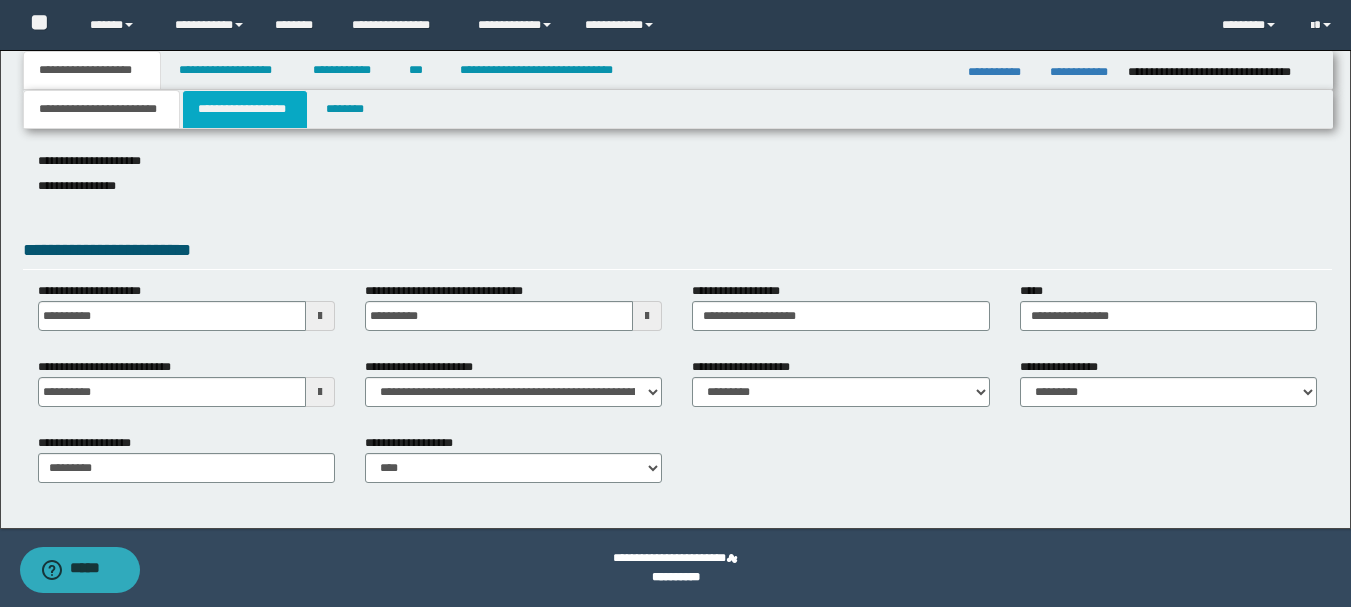 click on "**********" at bounding box center (245, 109) 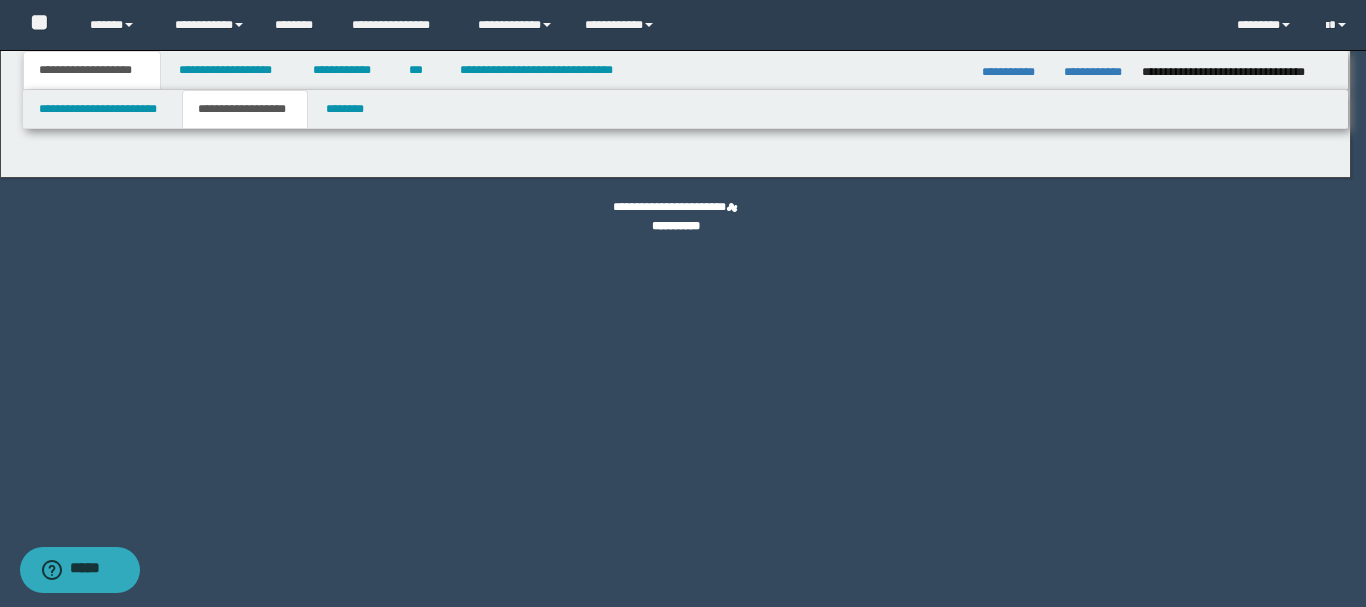 type on "**********" 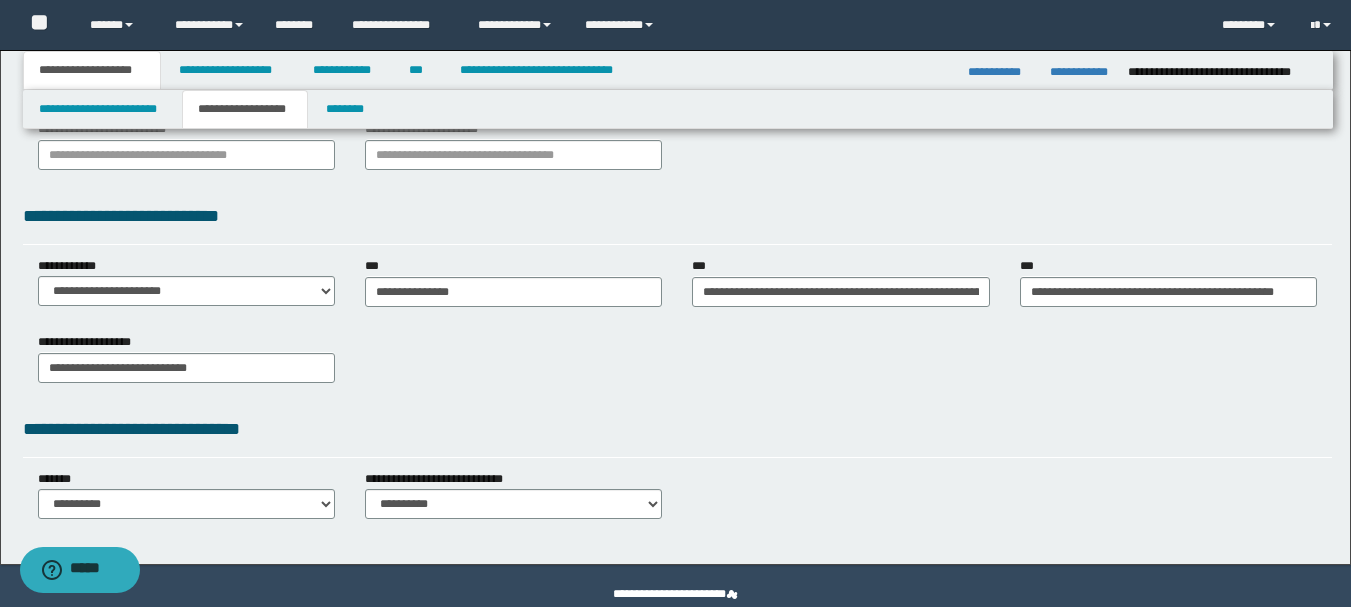 scroll, scrollTop: 500, scrollLeft: 0, axis: vertical 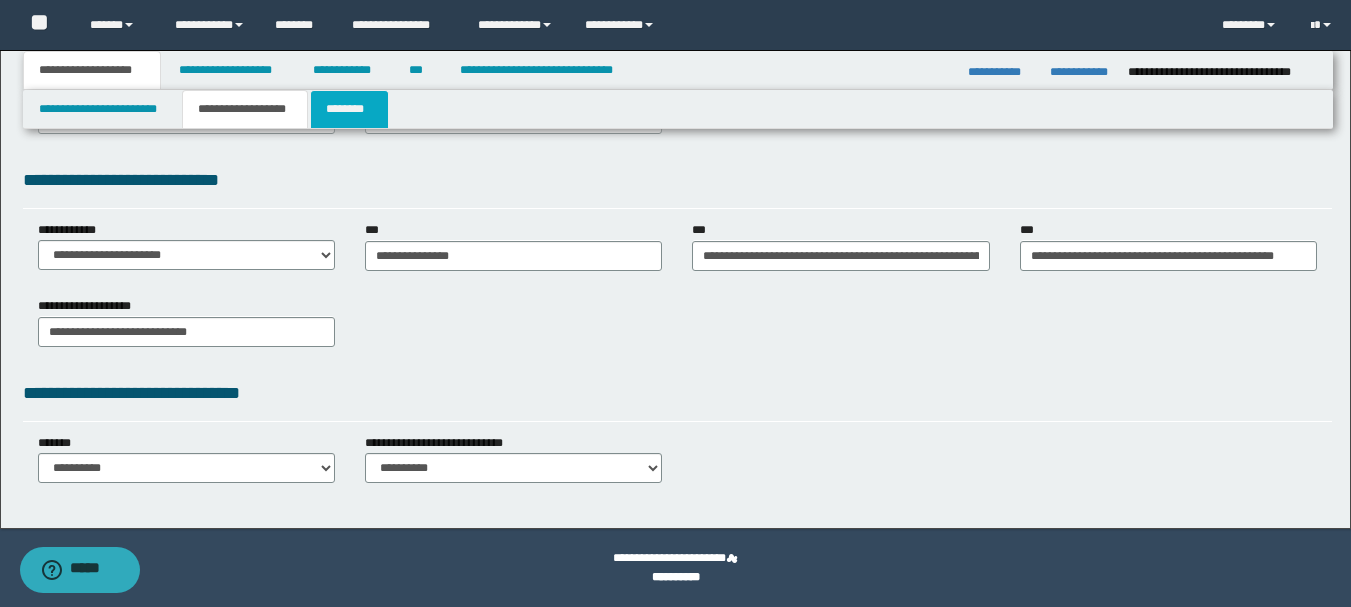 click on "********" at bounding box center (349, 109) 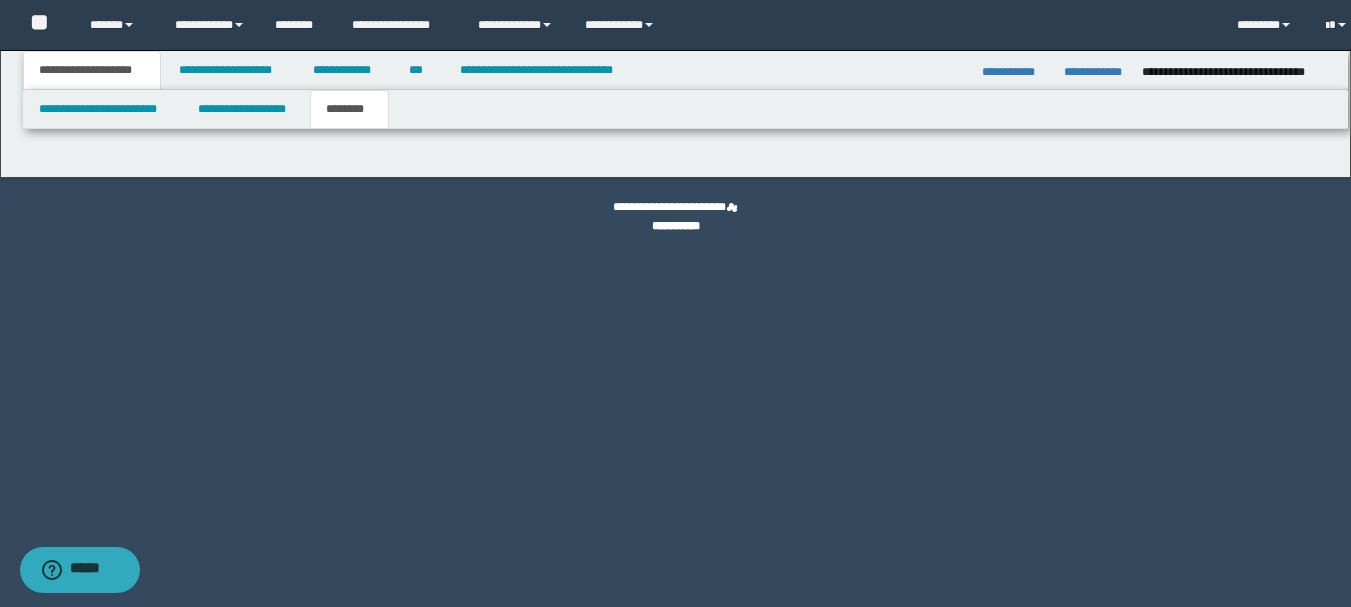 scroll, scrollTop: 0, scrollLeft: 0, axis: both 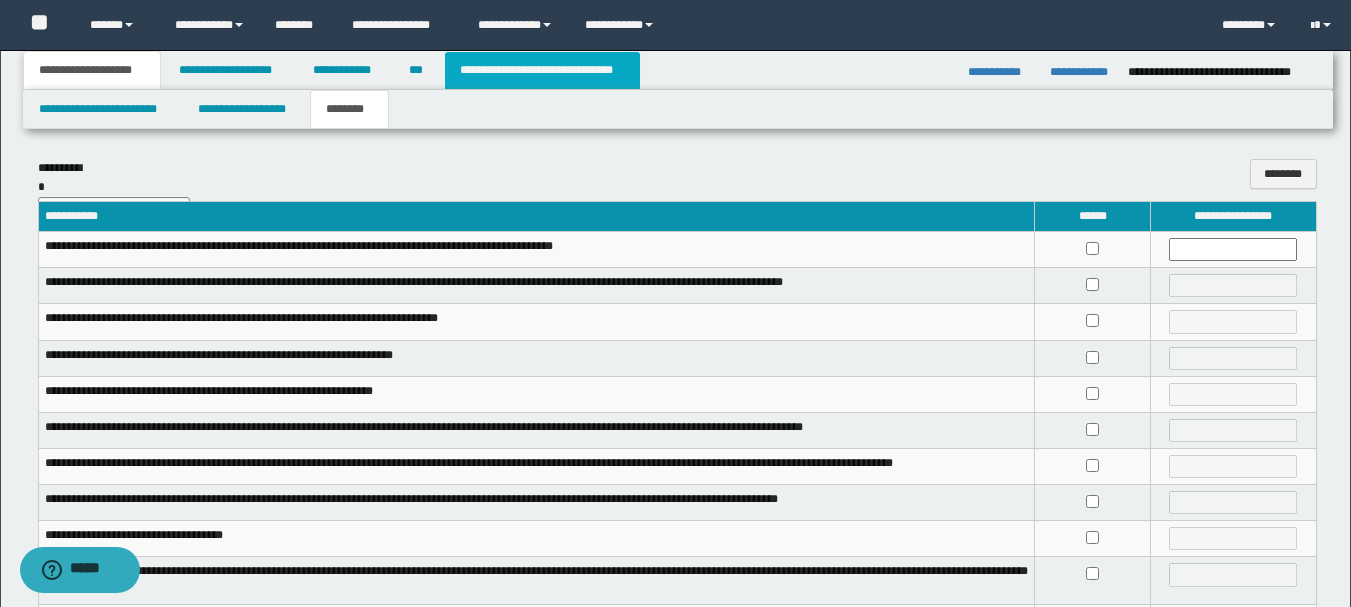 click on "**********" at bounding box center (542, 70) 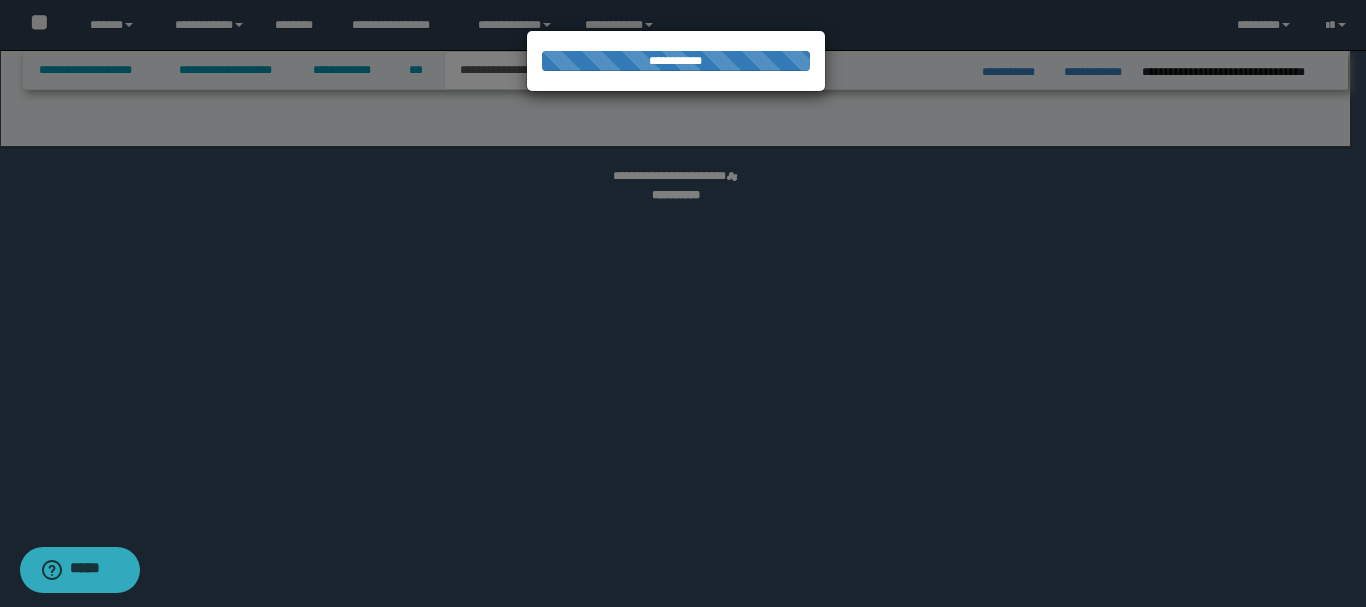 select on "*" 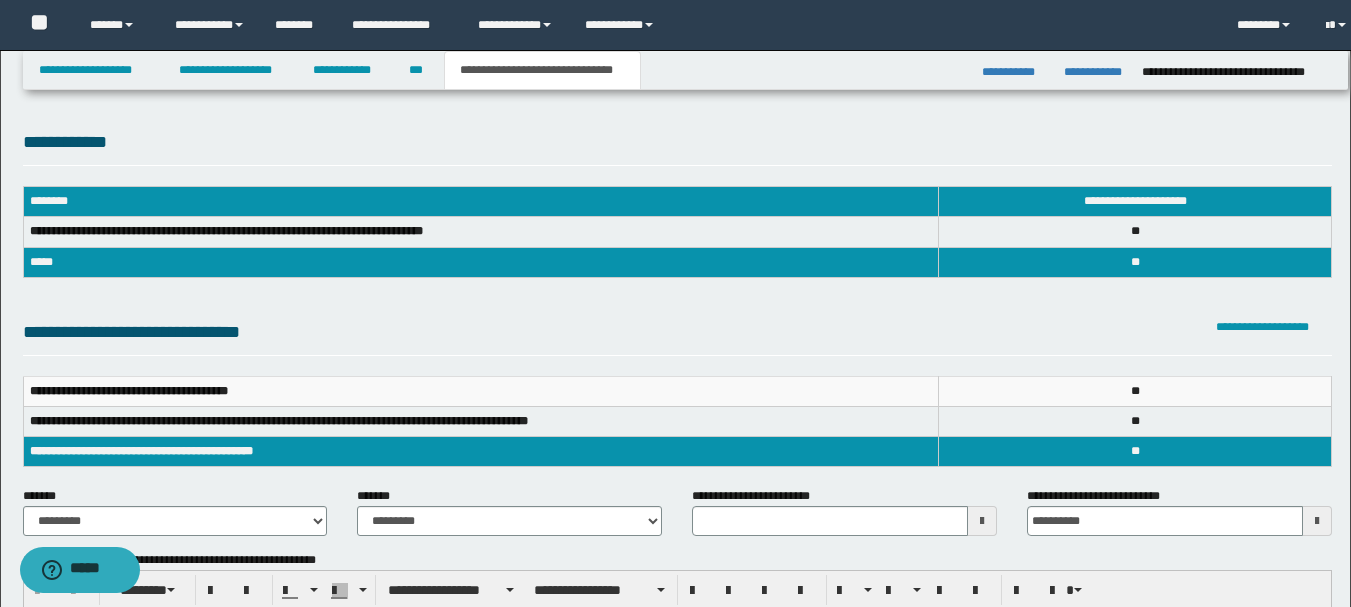 scroll, scrollTop: 0, scrollLeft: 0, axis: both 